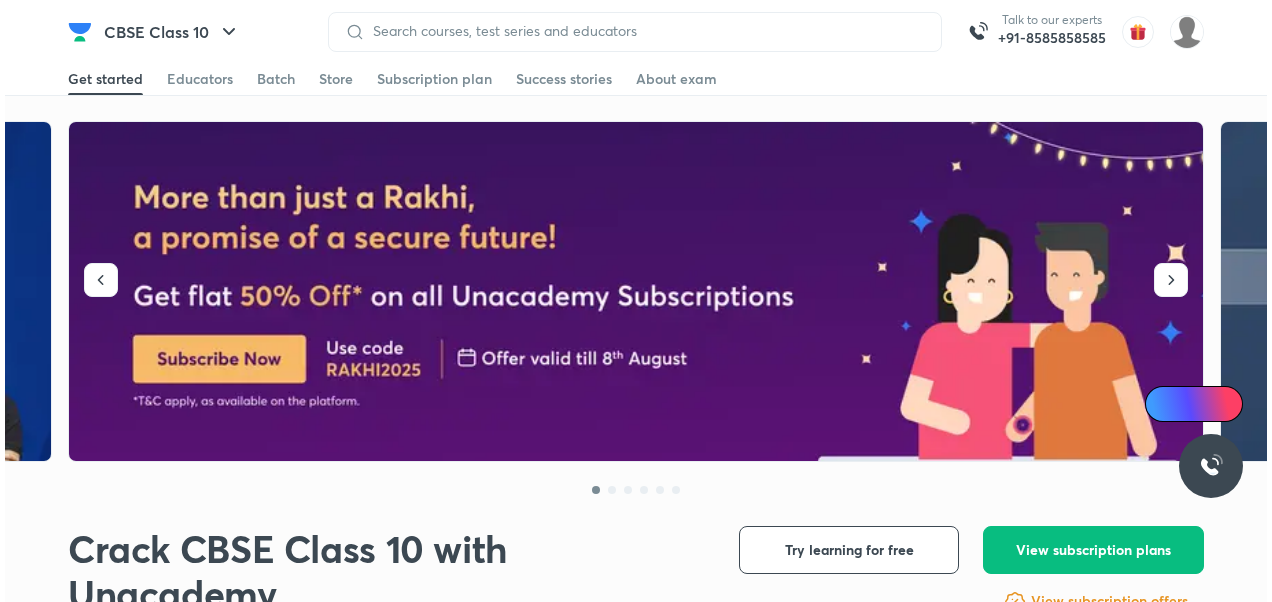 scroll, scrollTop: 0, scrollLeft: 0, axis: both 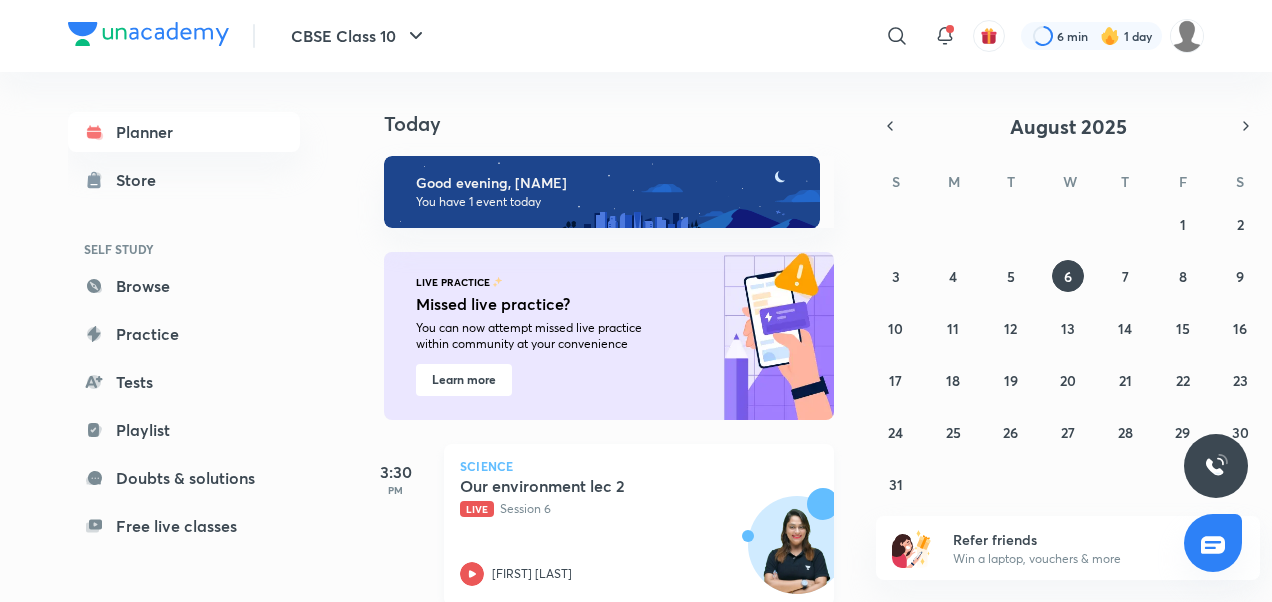 click on "Our environment lec 2 Live Session 6 [FIRST] [LAST]" at bounding box center (617, 531) 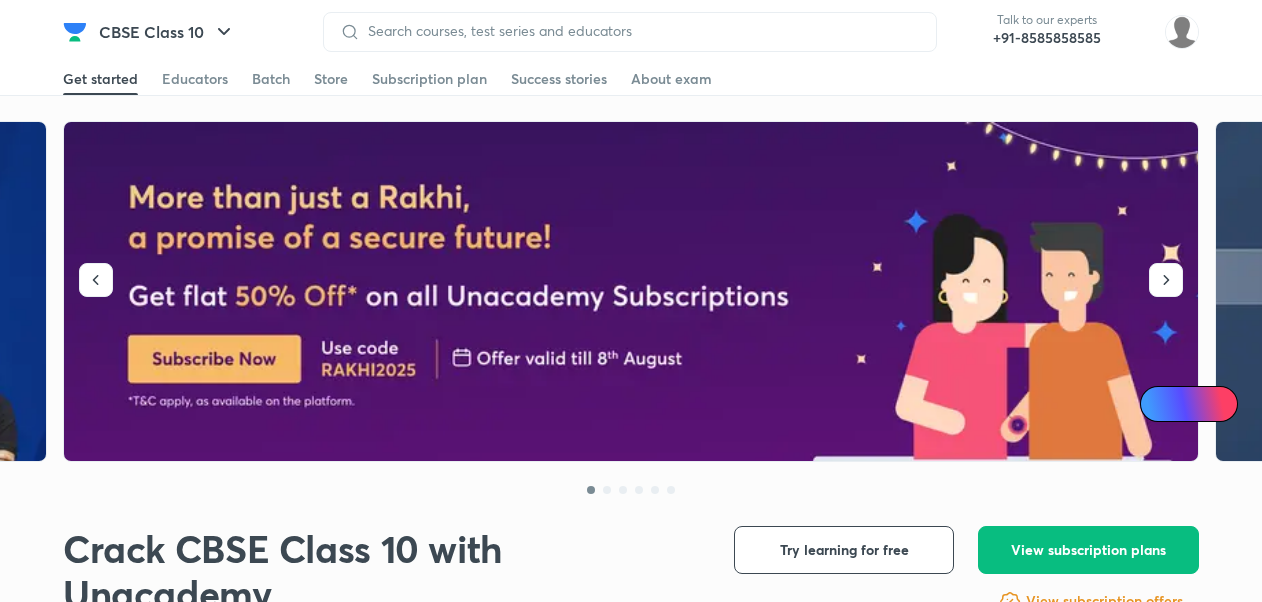 scroll, scrollTop: 0, scrollLeft: 0, axis: both 